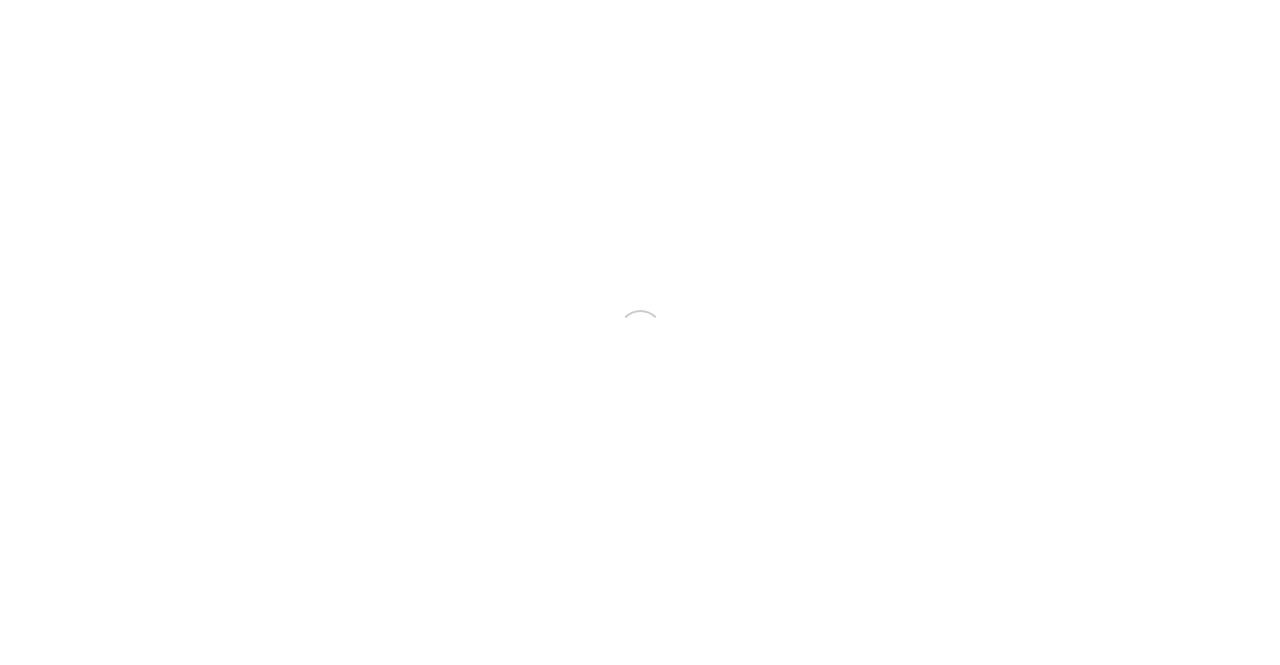 scroll, scrollTop: 0, scrollLeft: 0, axis: both 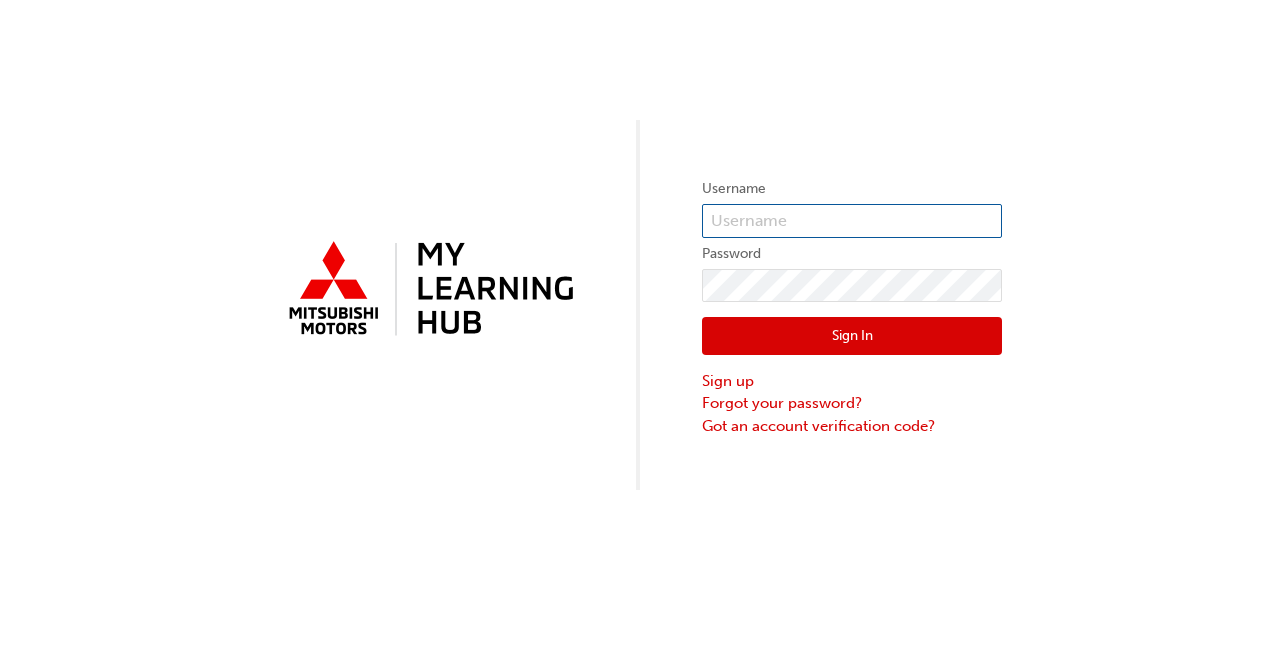type on "[NUMBER]" 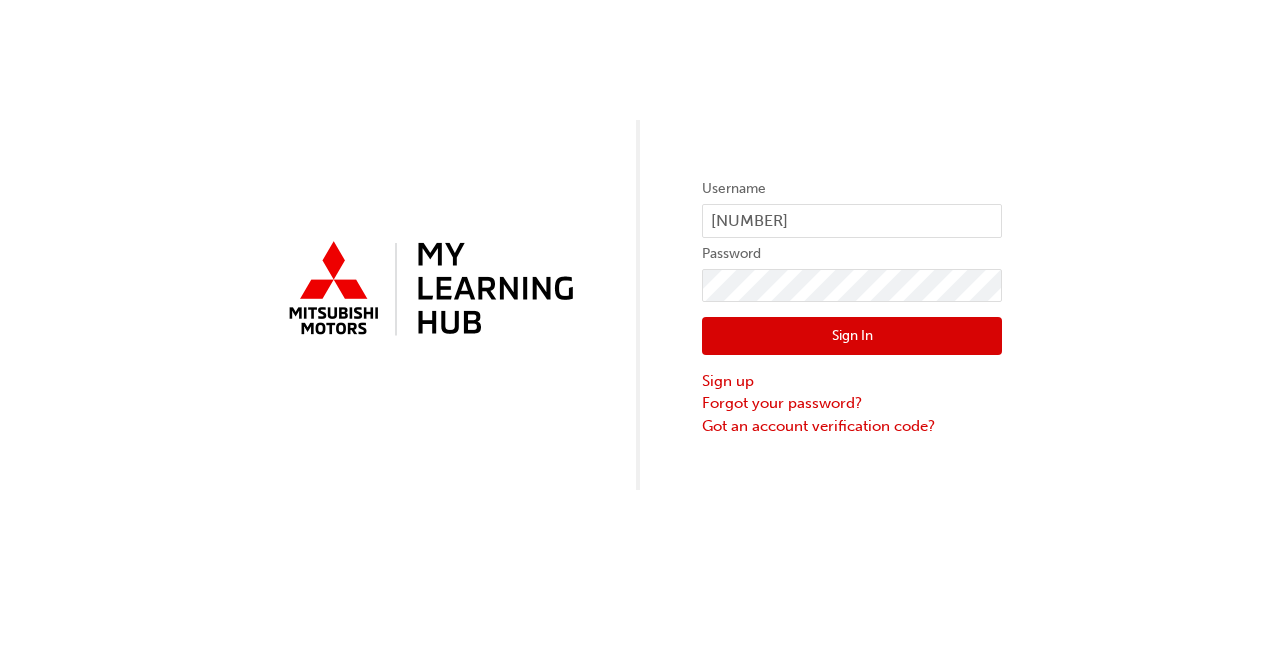 click on "Sign In" at bounding box center [852, 336] 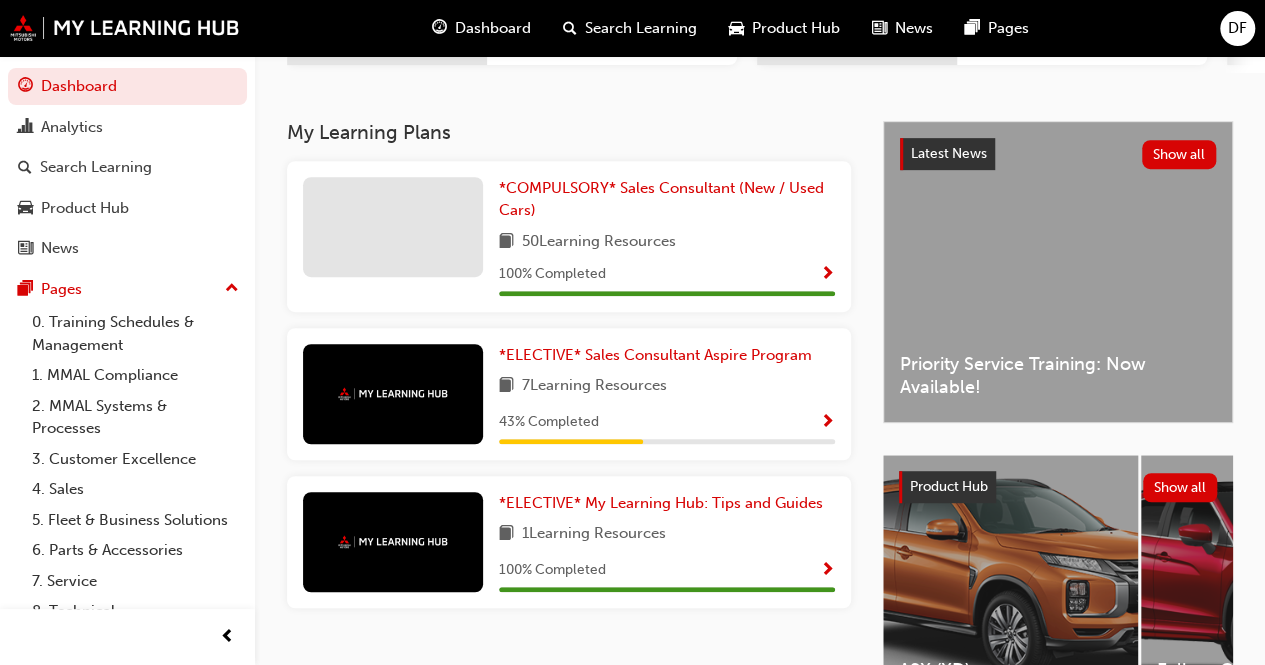 scroll, scrollTop: 500, scrollLeft: 0, axis: vertical 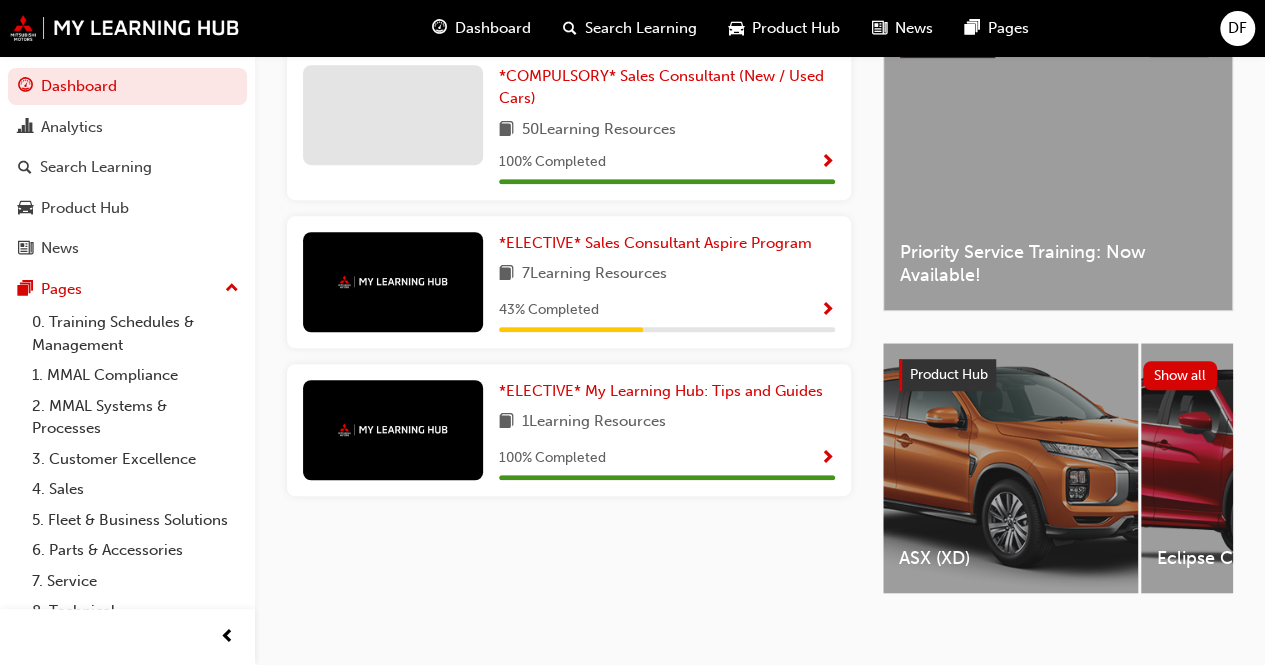 click at bounding box center [827, 311] 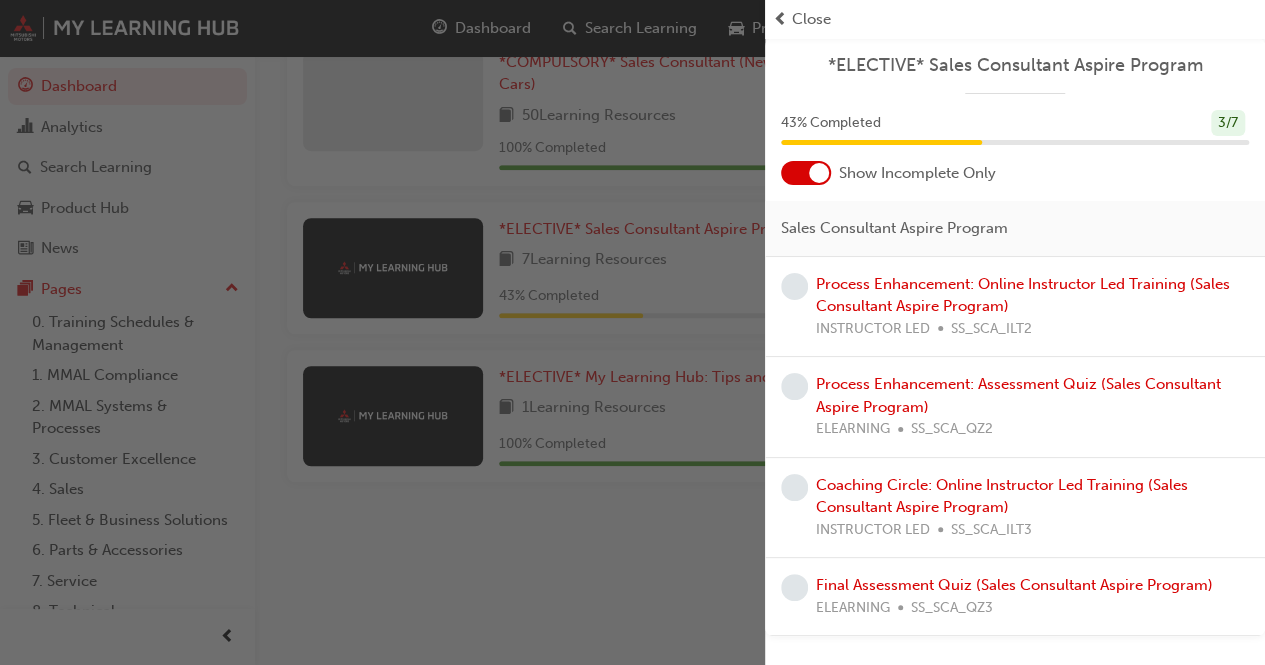 scroll, scrollTop: 528, scrollLeft: 0, axis: vertical 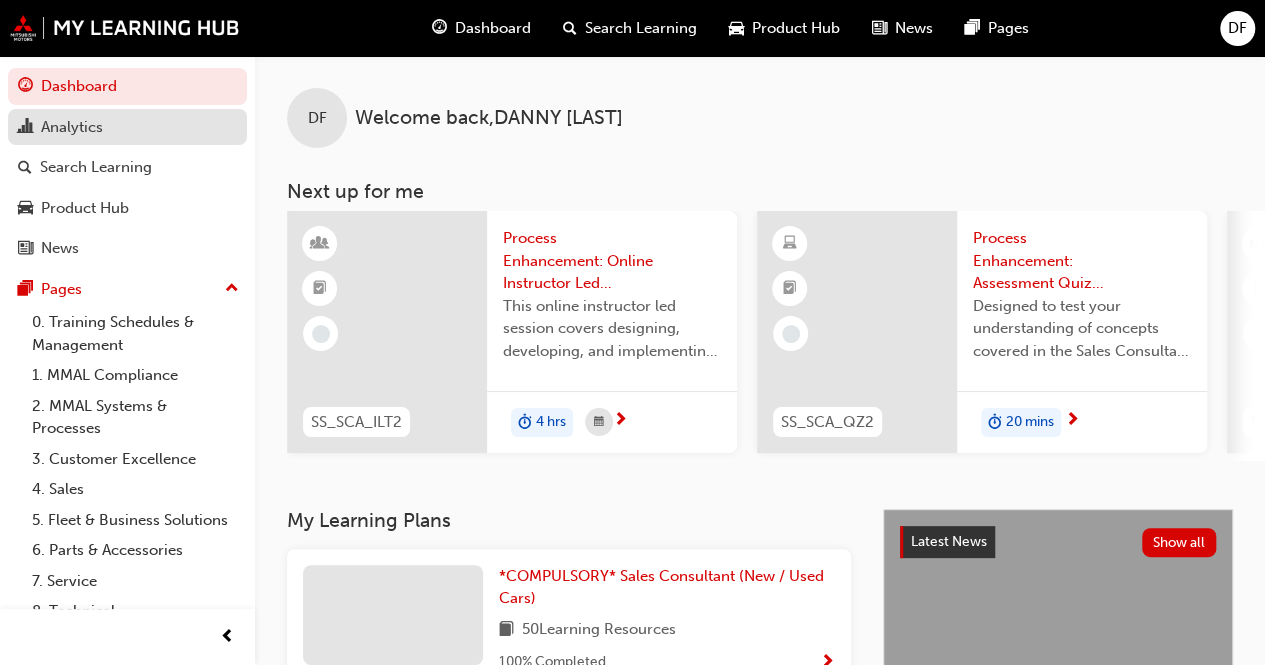 click on "Analytics" at bounding box center (127, 127) 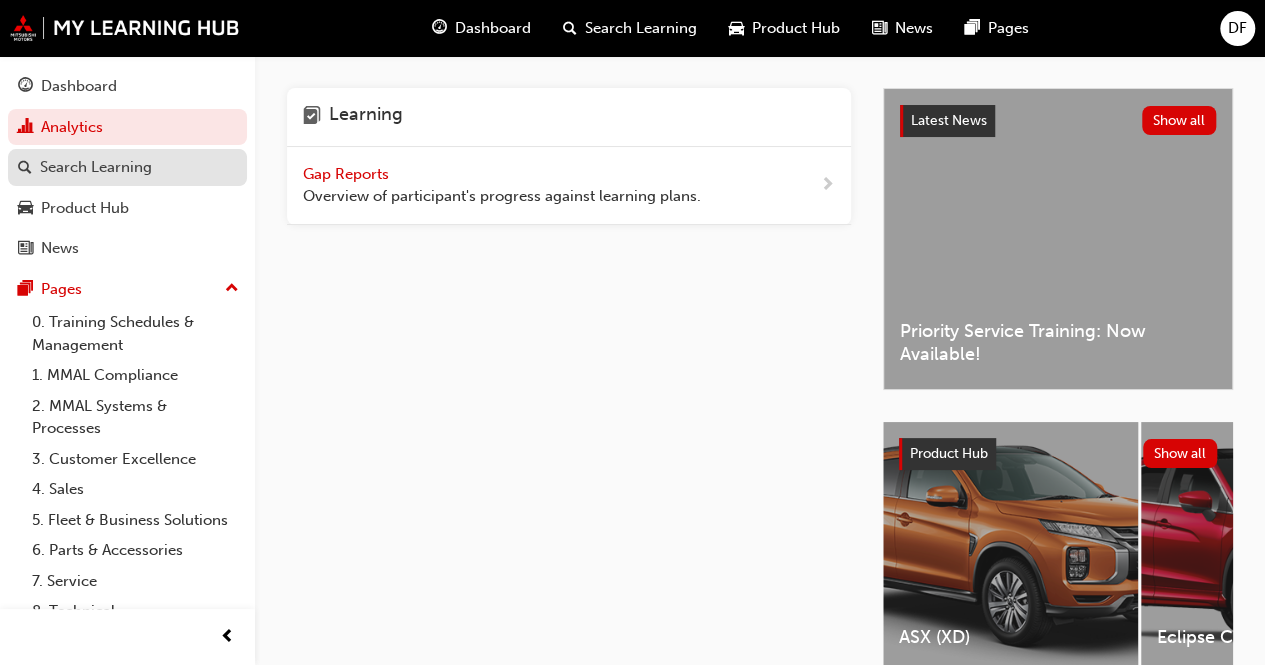 click on "Search Learning" at bounding box center [96, 167] 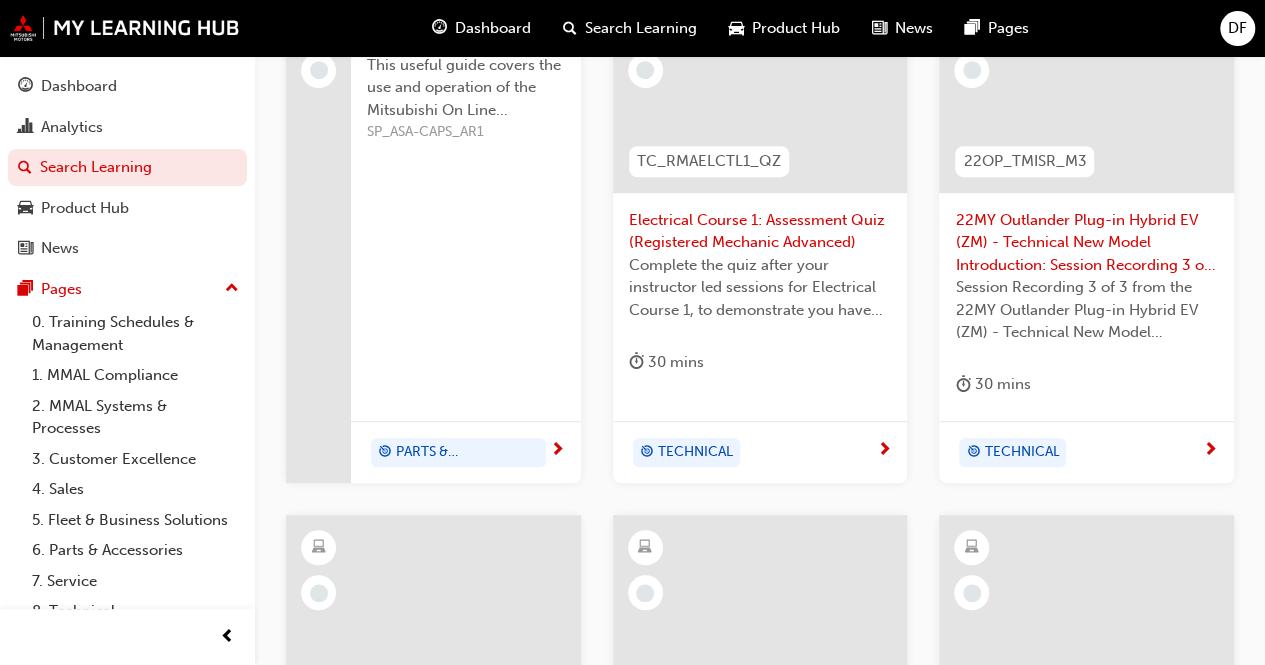 scroll, scrollTop: 800, scrollLeft: 0, axis: vertical 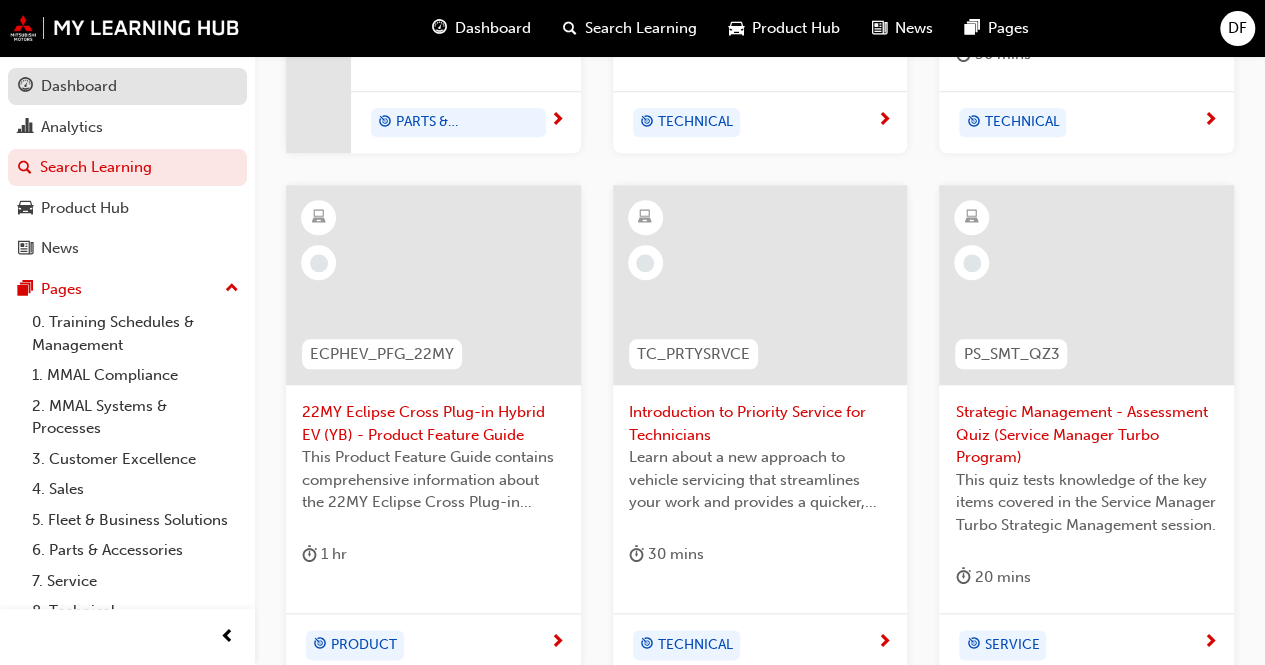 click on "Dashboard" at bounding box center [127, 86] 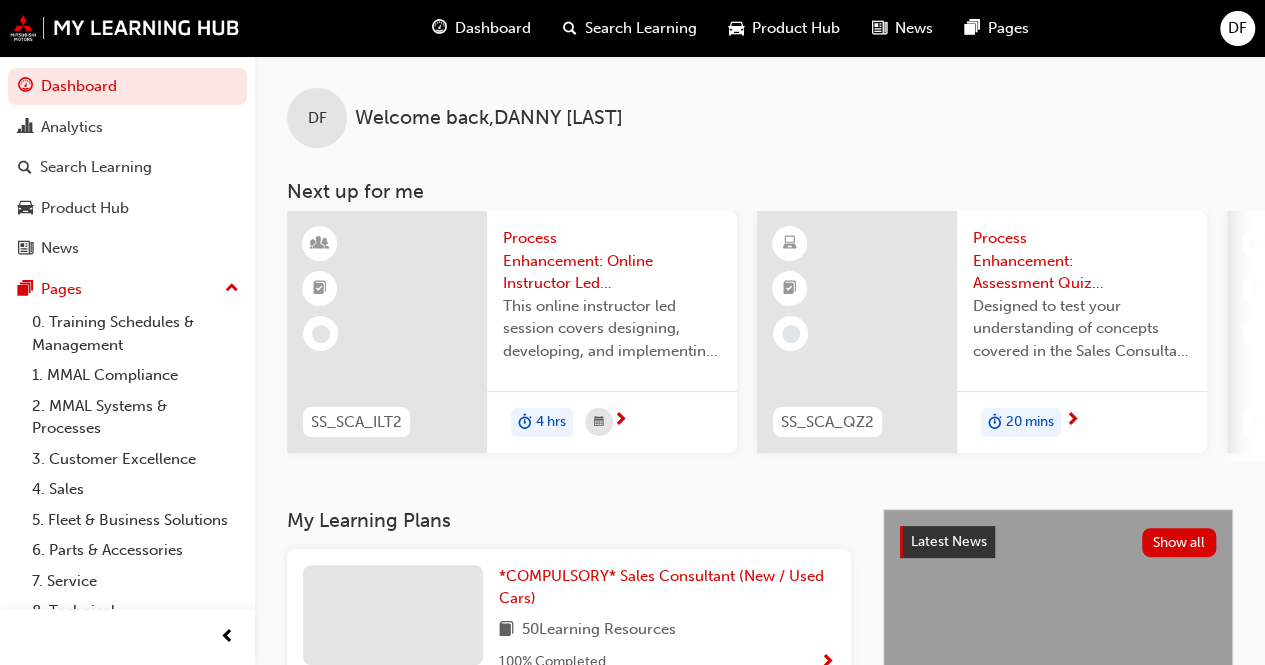 scroll, scrollTop: 0, scrollLeft: 0, axis: both 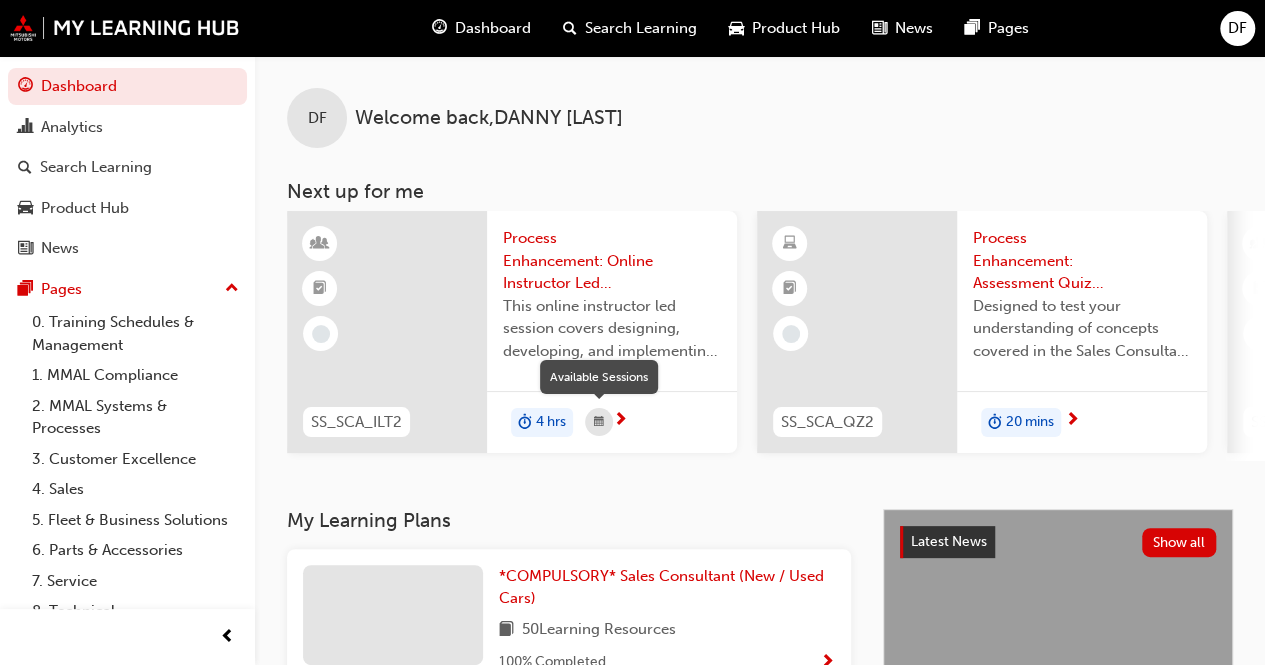 click at bounding box center (599, 422) 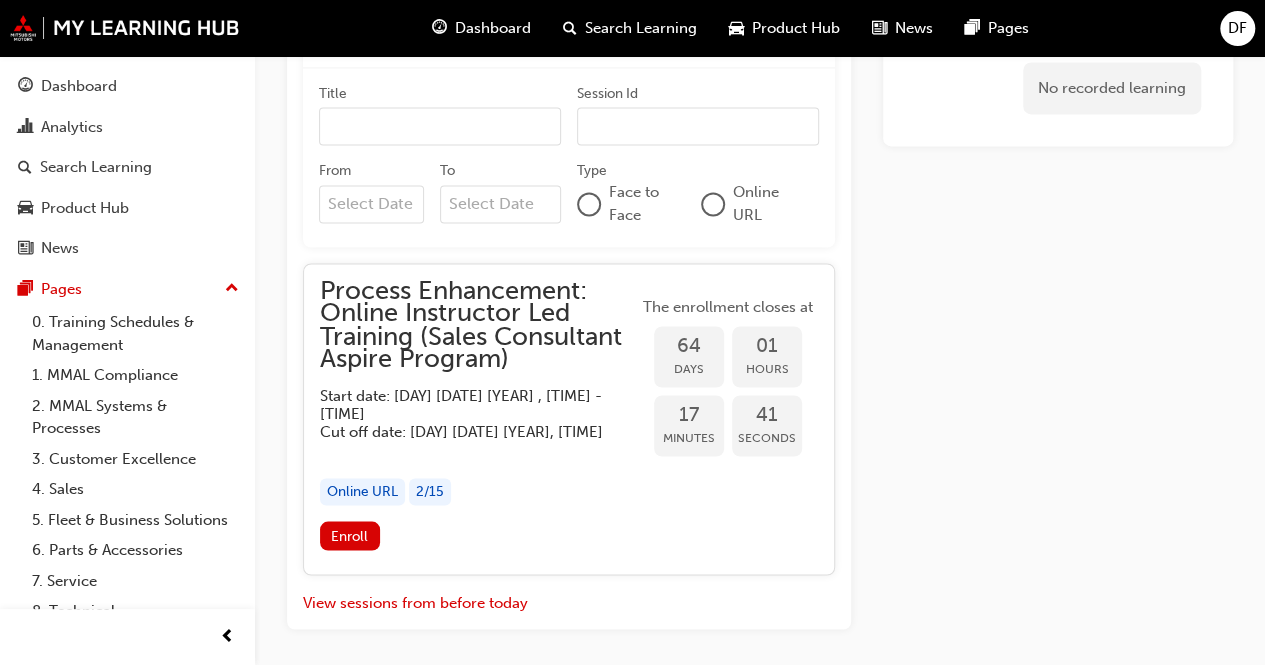 scroll, scrollTop: 1624, scrollLeft: 0, axis: vertical 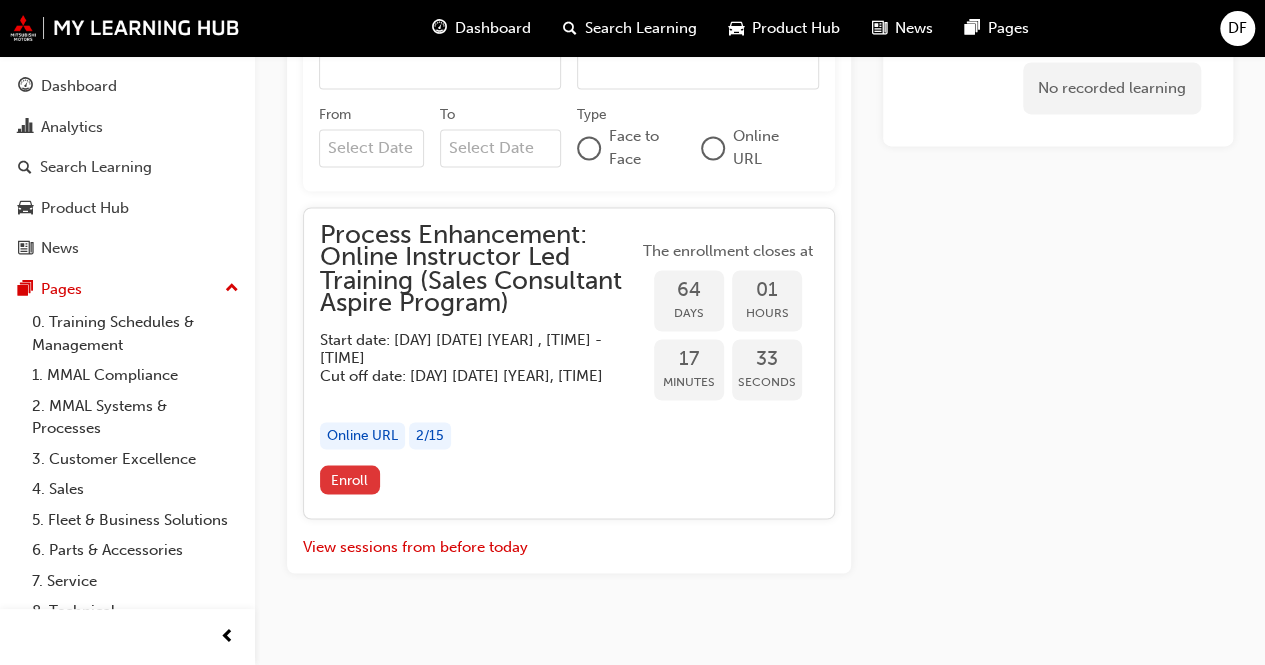 click on "Enroll" at bounding box center [349, 479] 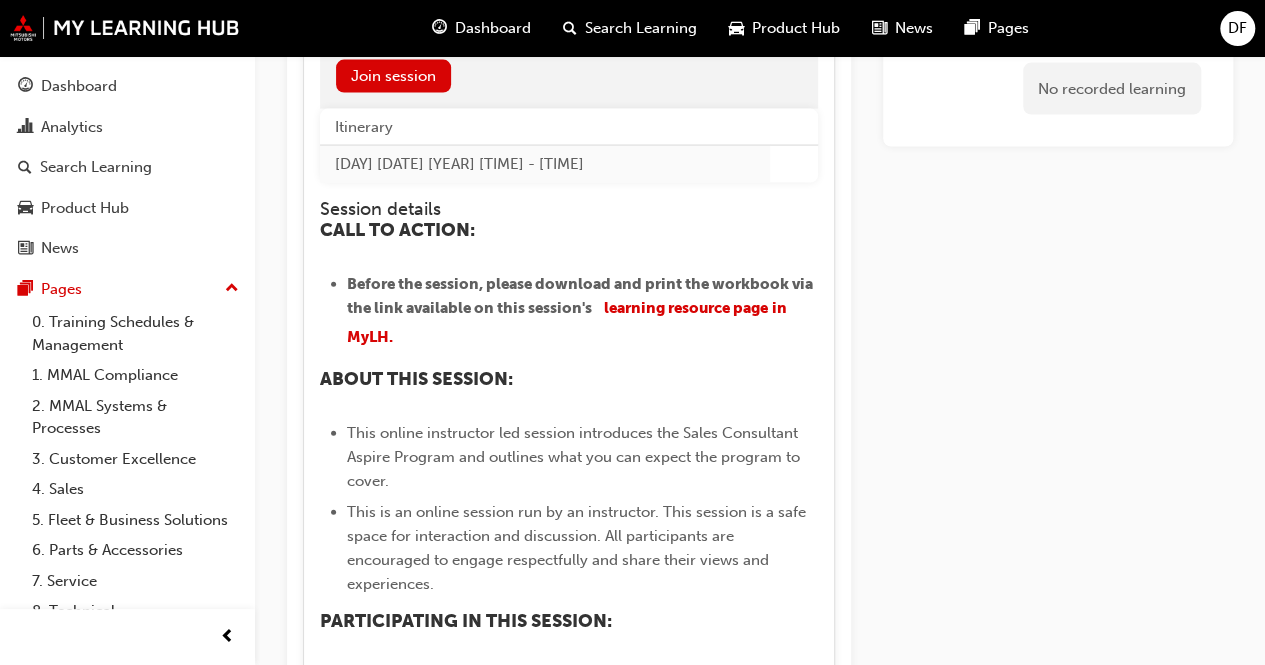 scroll, scrollTop: 2123, scrollLeft: 0, axis: vertical 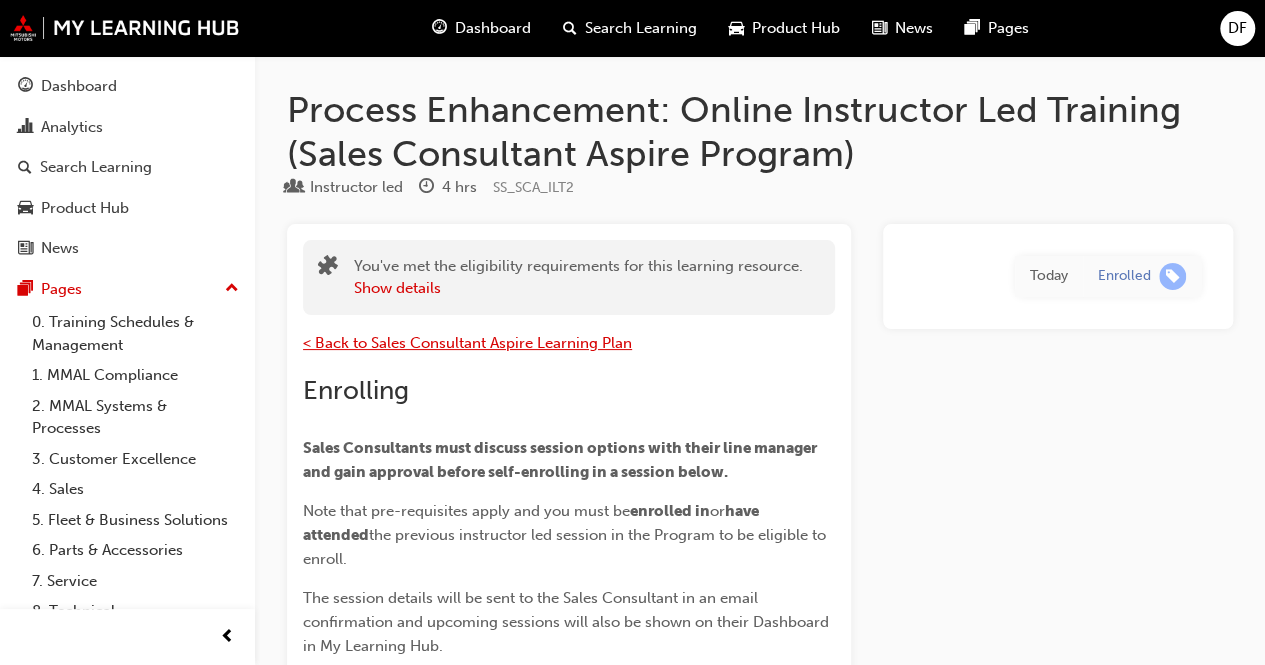 click on "< Back to Sales Consultant Aspire Learning Plan" at bounding box center [467, 343] 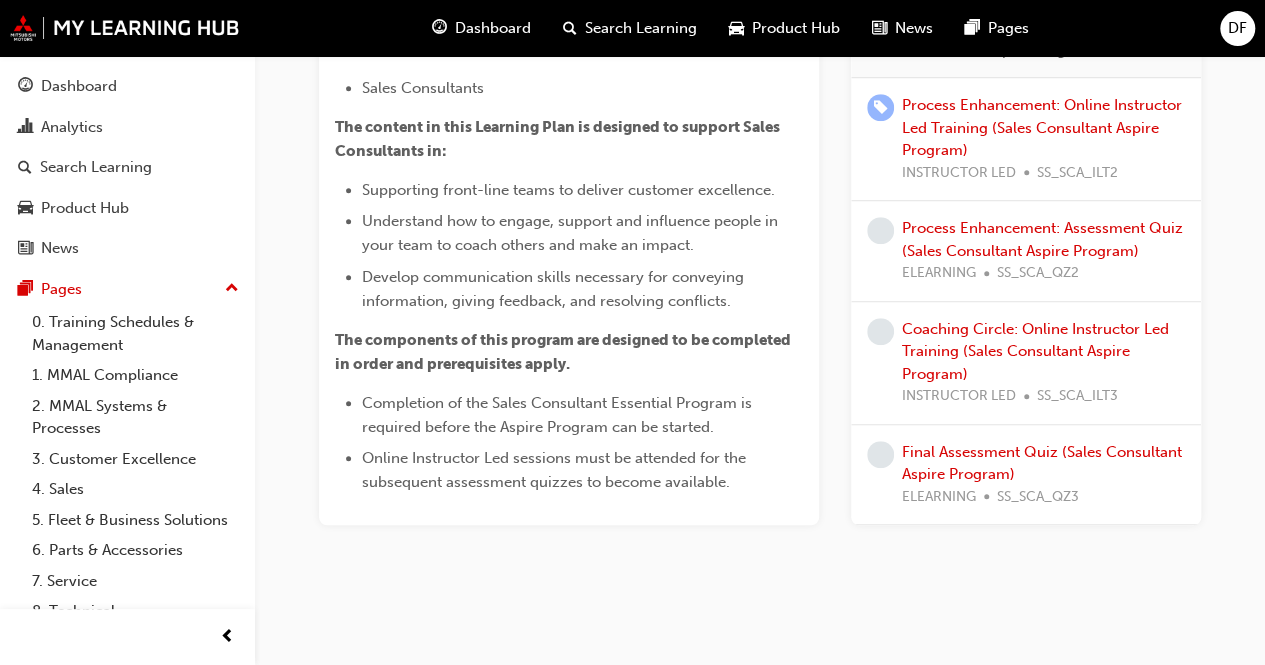 scroll, scrollTop: 874, scrollLeft: 0, axis: vertical 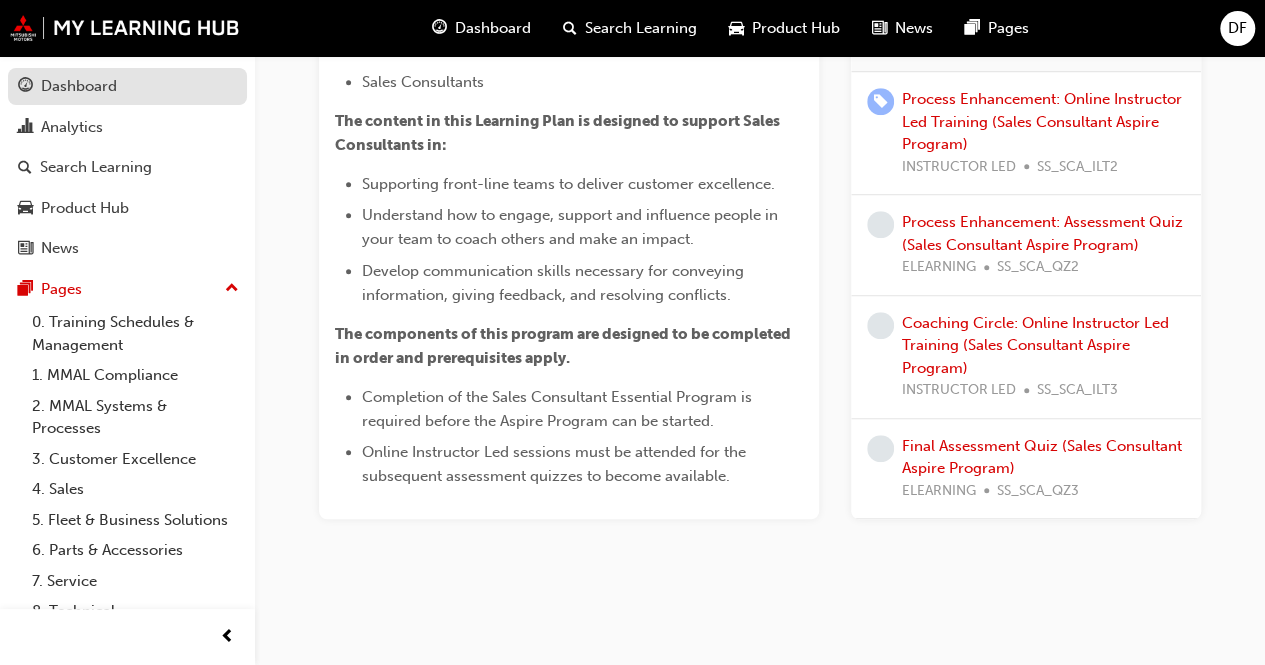 click on "Dashboard" at bounding box center [79, 86] 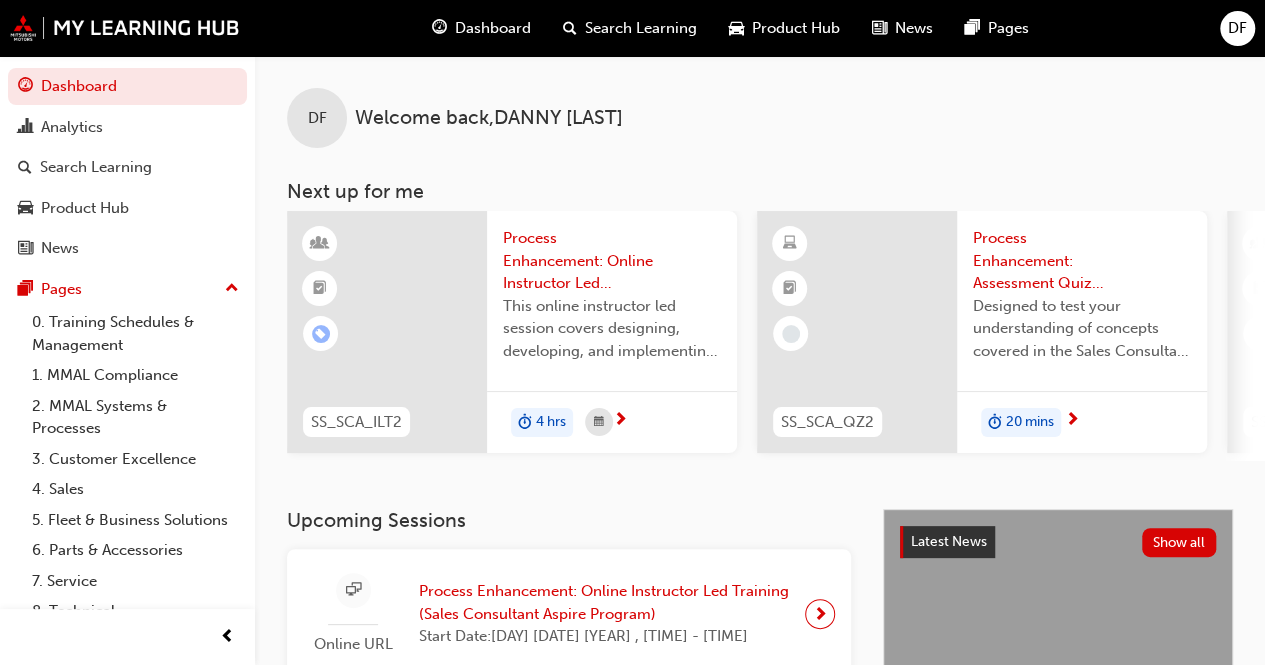 click at bounding box center (620, 421) 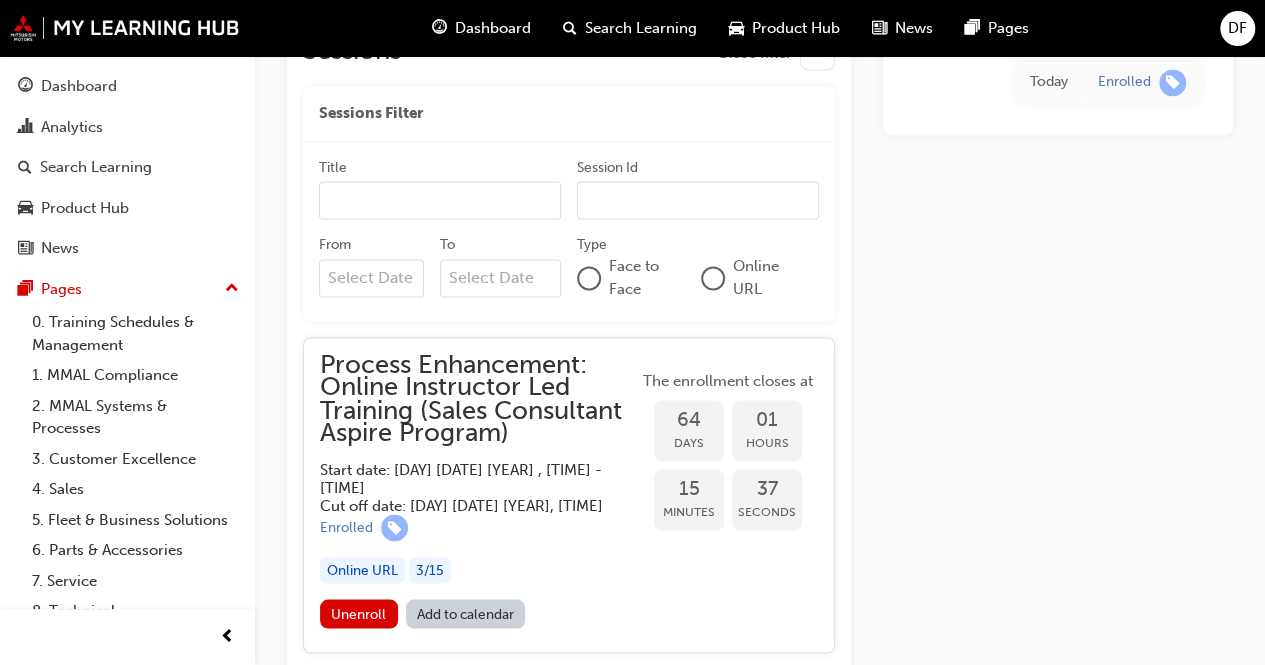 scroll, scrollTop: 1629, scrollLeft: 0, axis: vertical 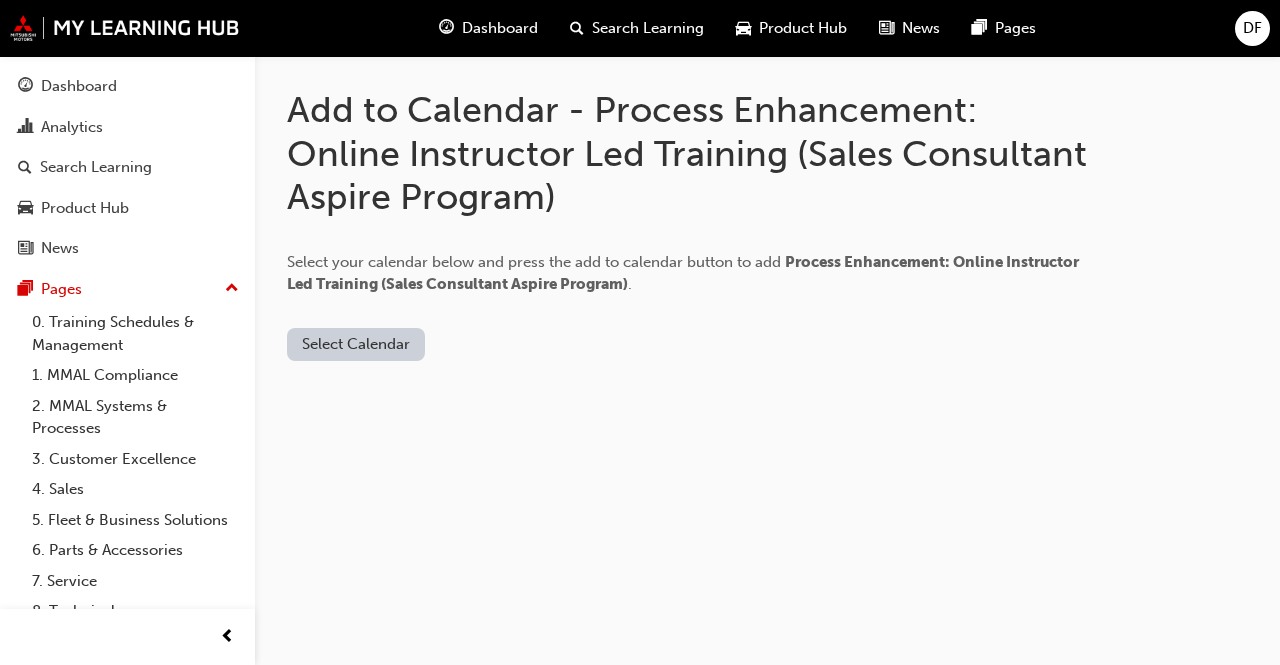 click on "Select Calendar" at bounding box center (356, 344) 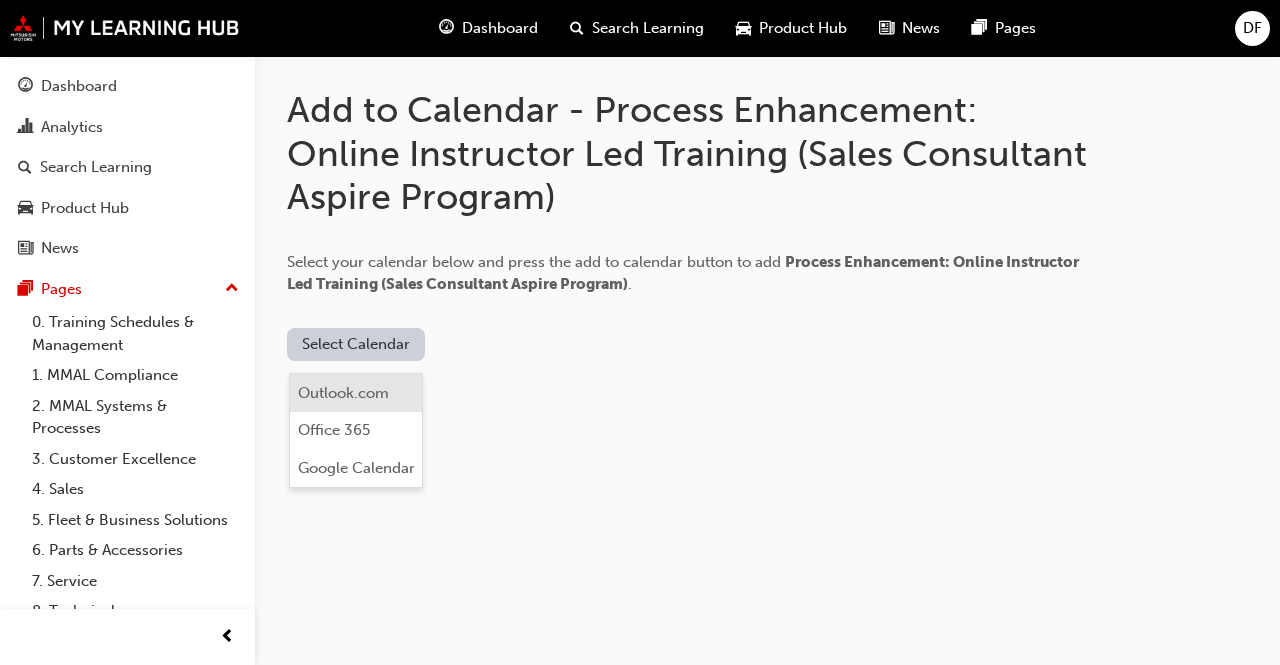 click on "Outlook.com" at bounding box center [343, 393] 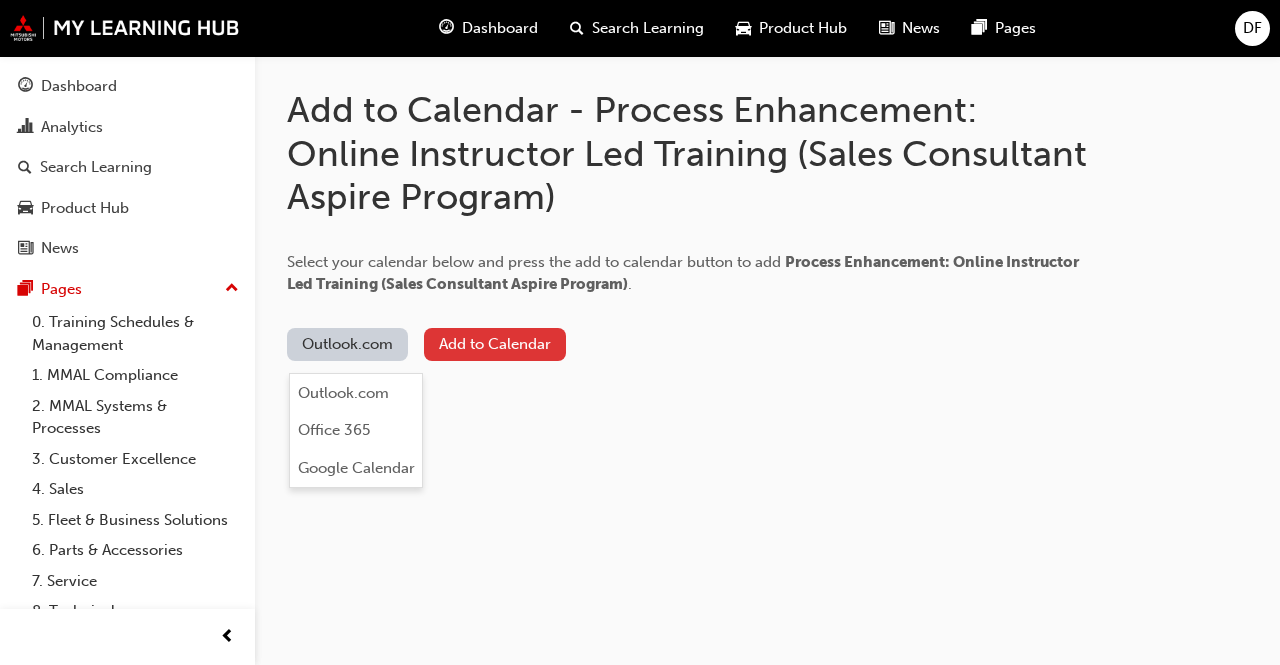 click on "Add to Calendar" at bounding box center (495, 344) 